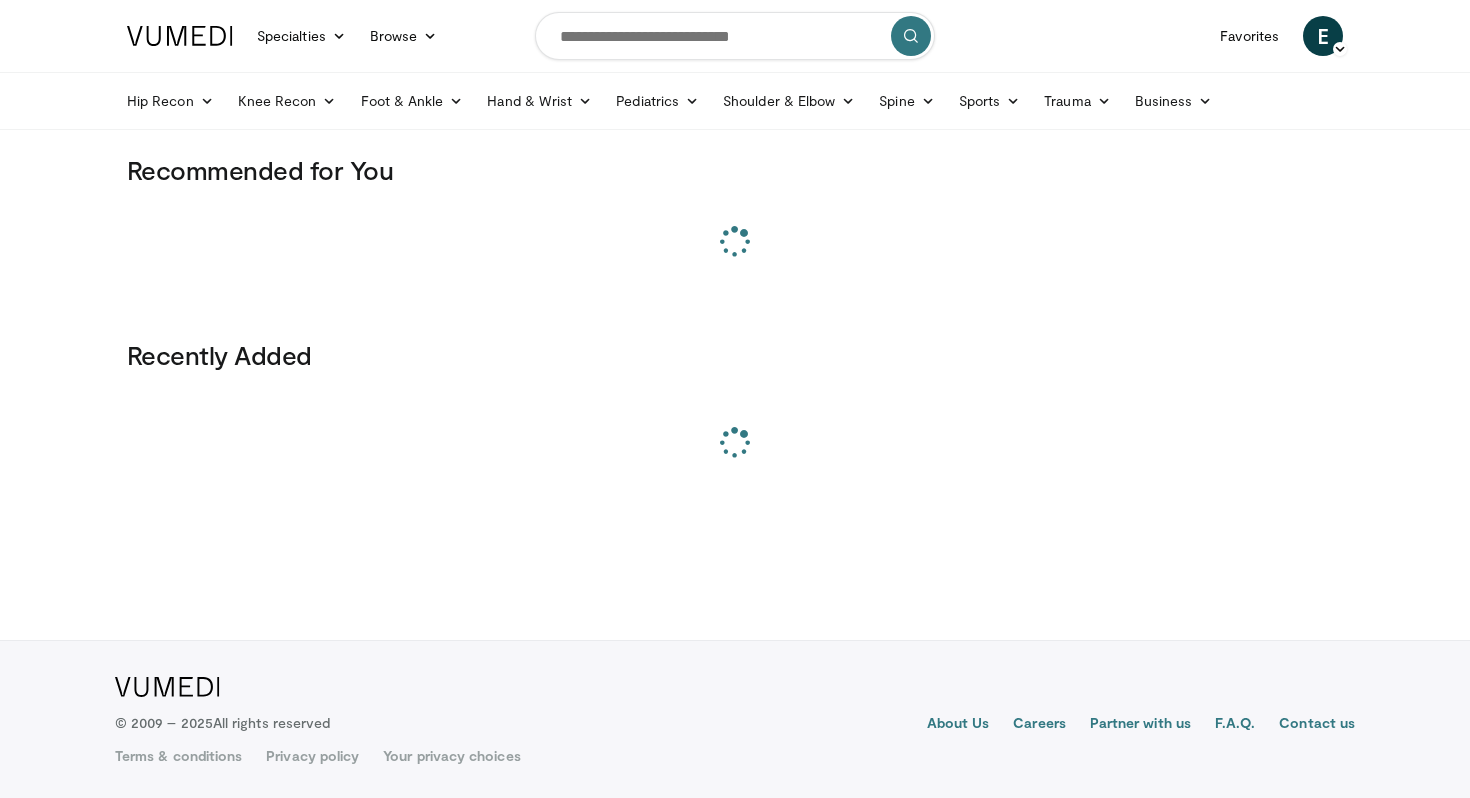 scroll, scrollTop: 0, scrollLeft: 0, axis: both 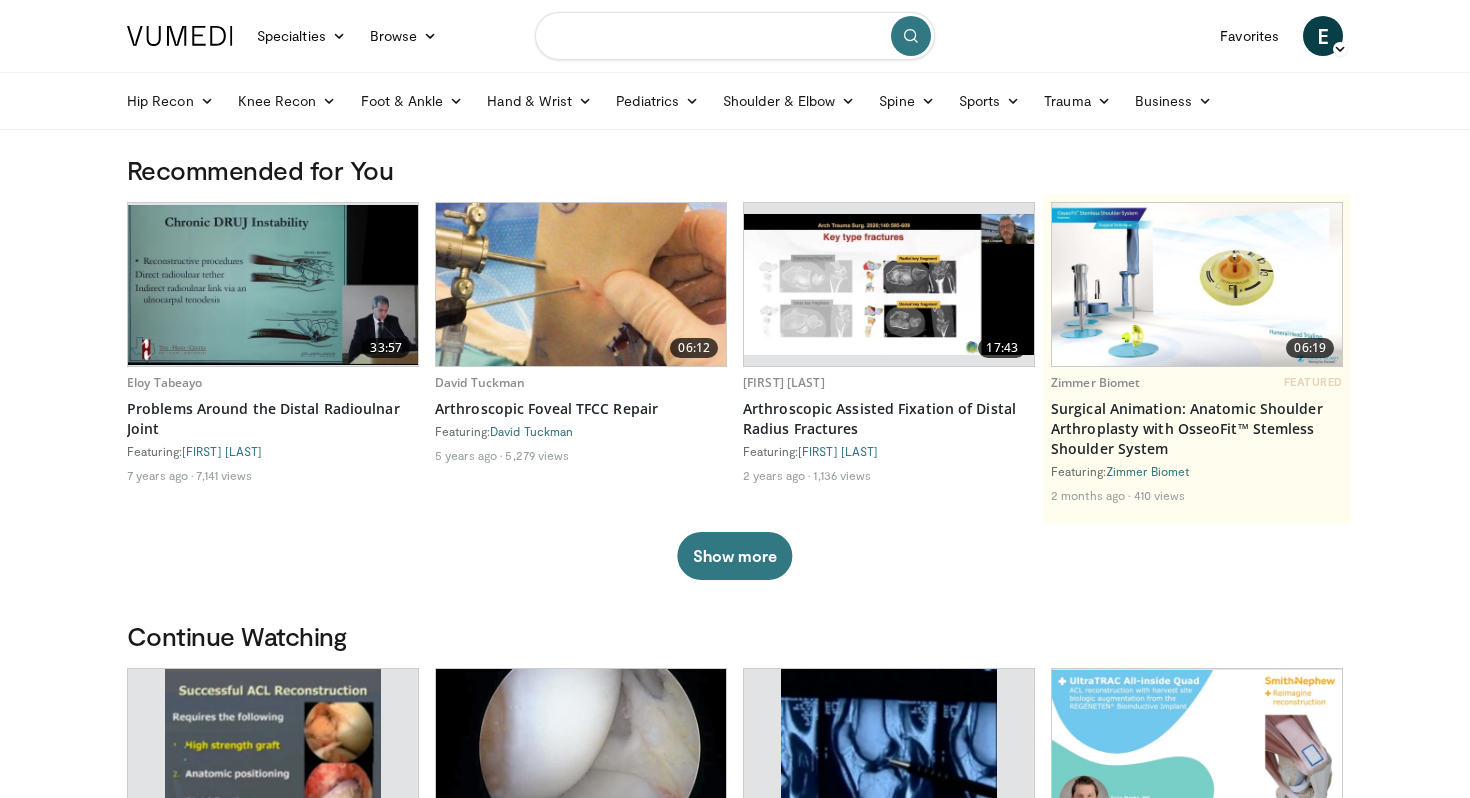 click at bounding box center (735, 36) 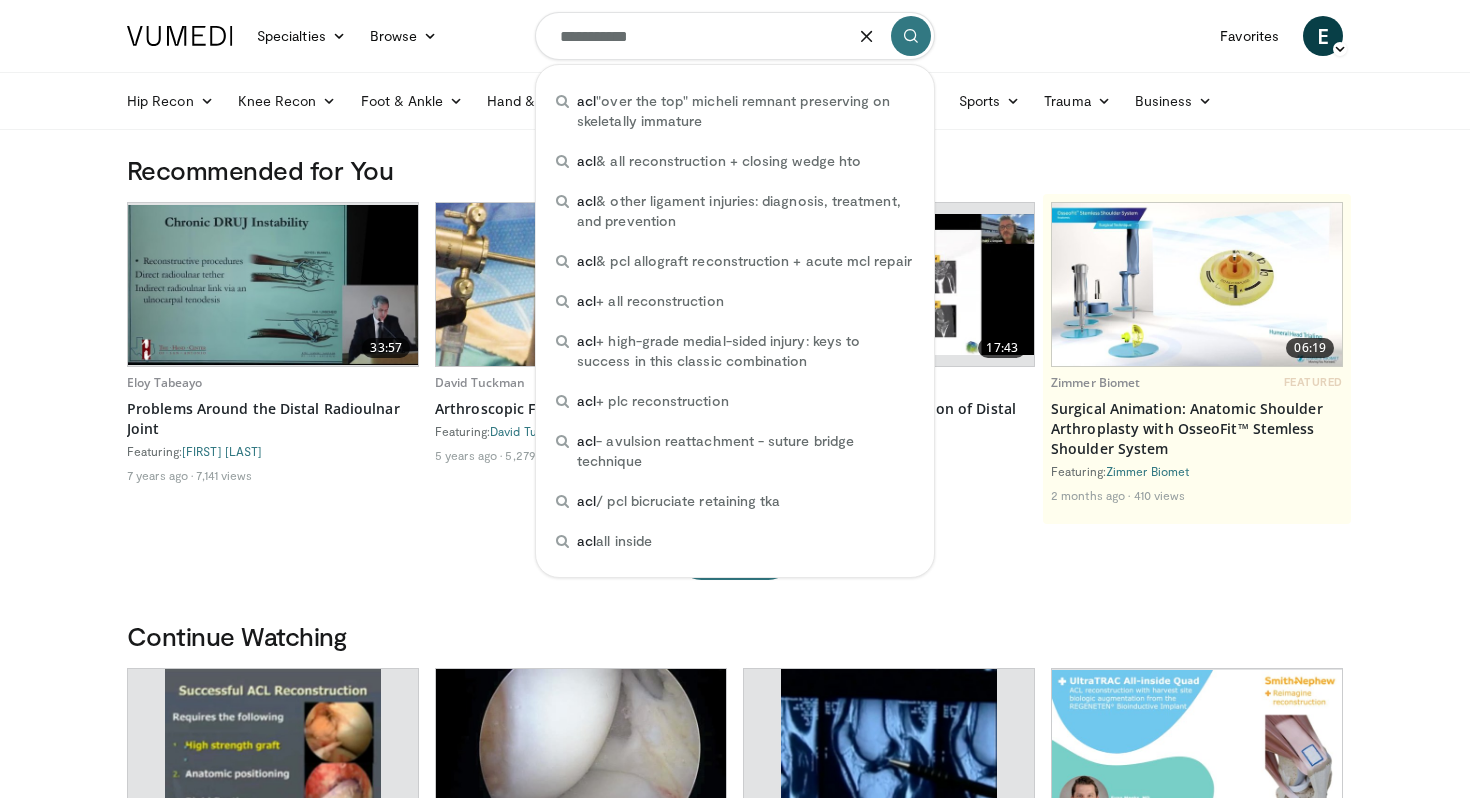 type on "**********" 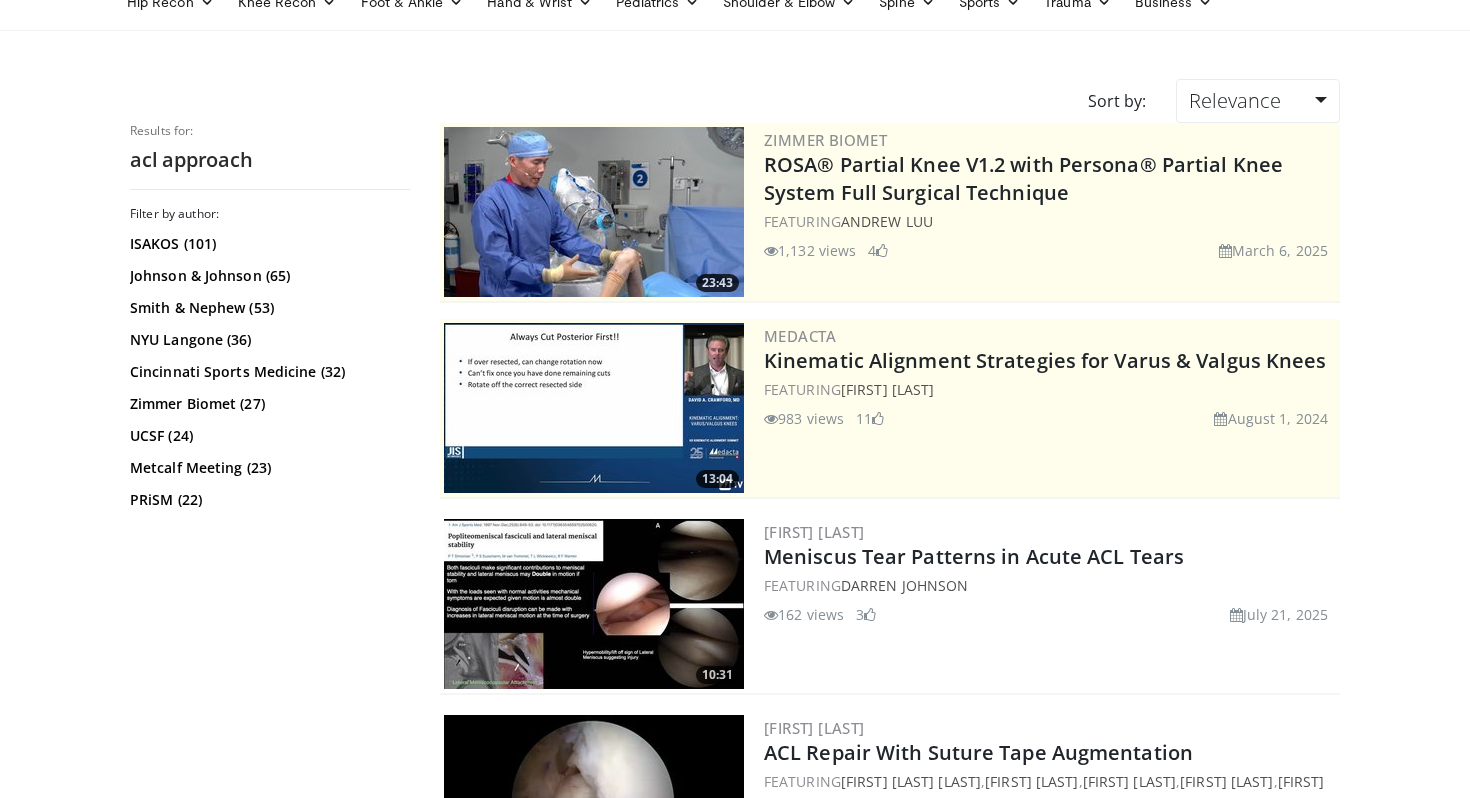 scroll, scrollTop: 0, scrollLeft: 0, axis: both 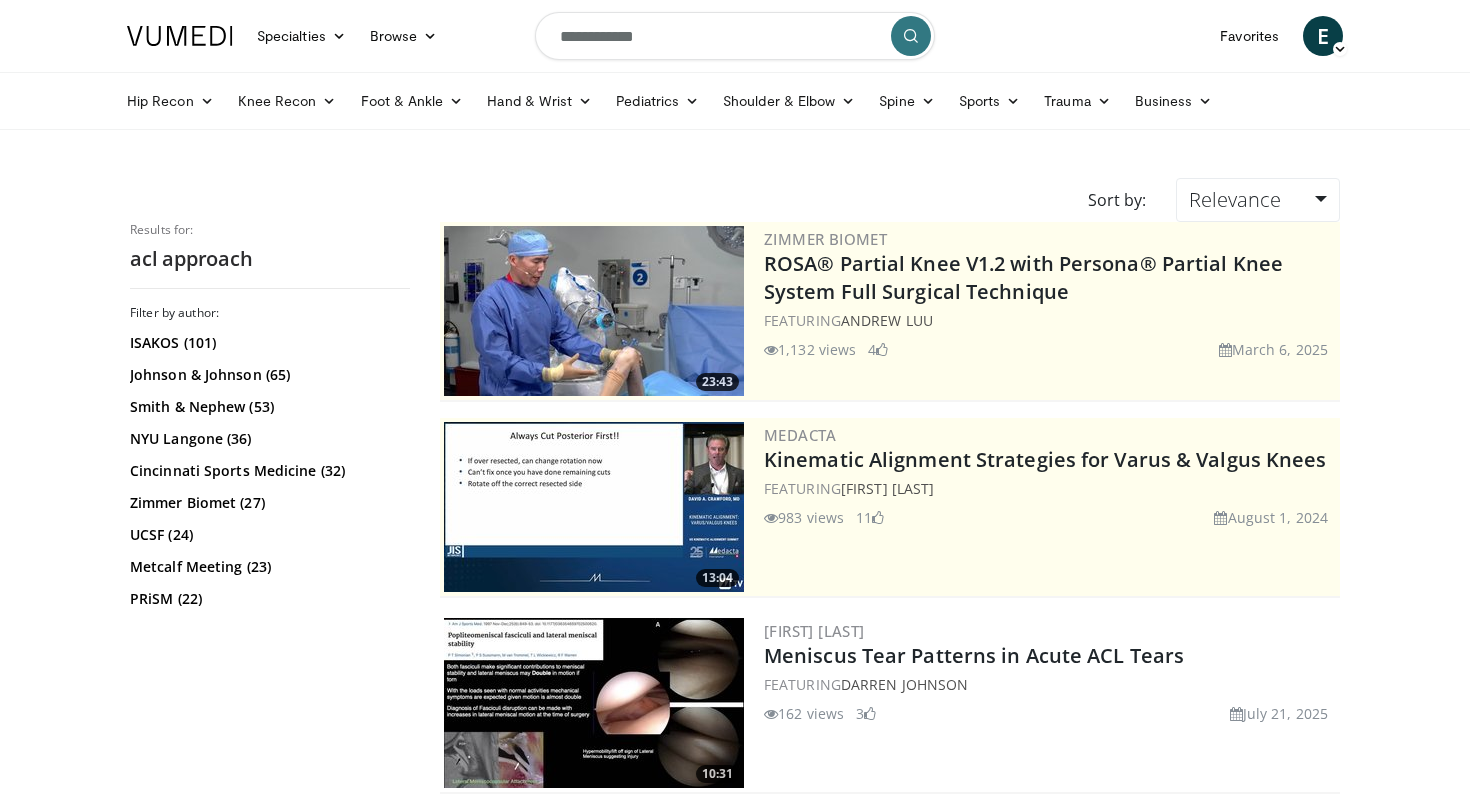 click on "**********" at bounding box center (735, 36) 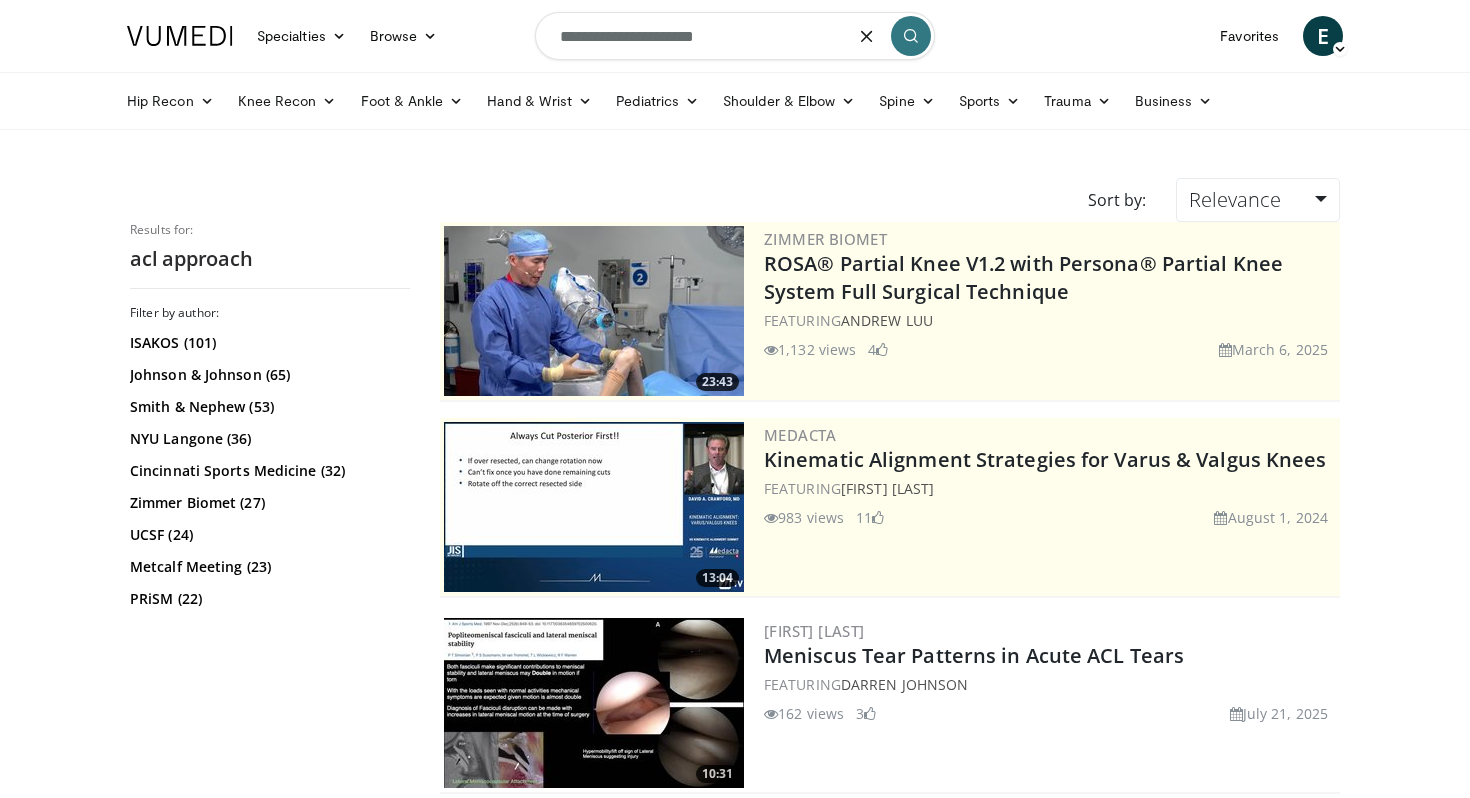 type on "**********" 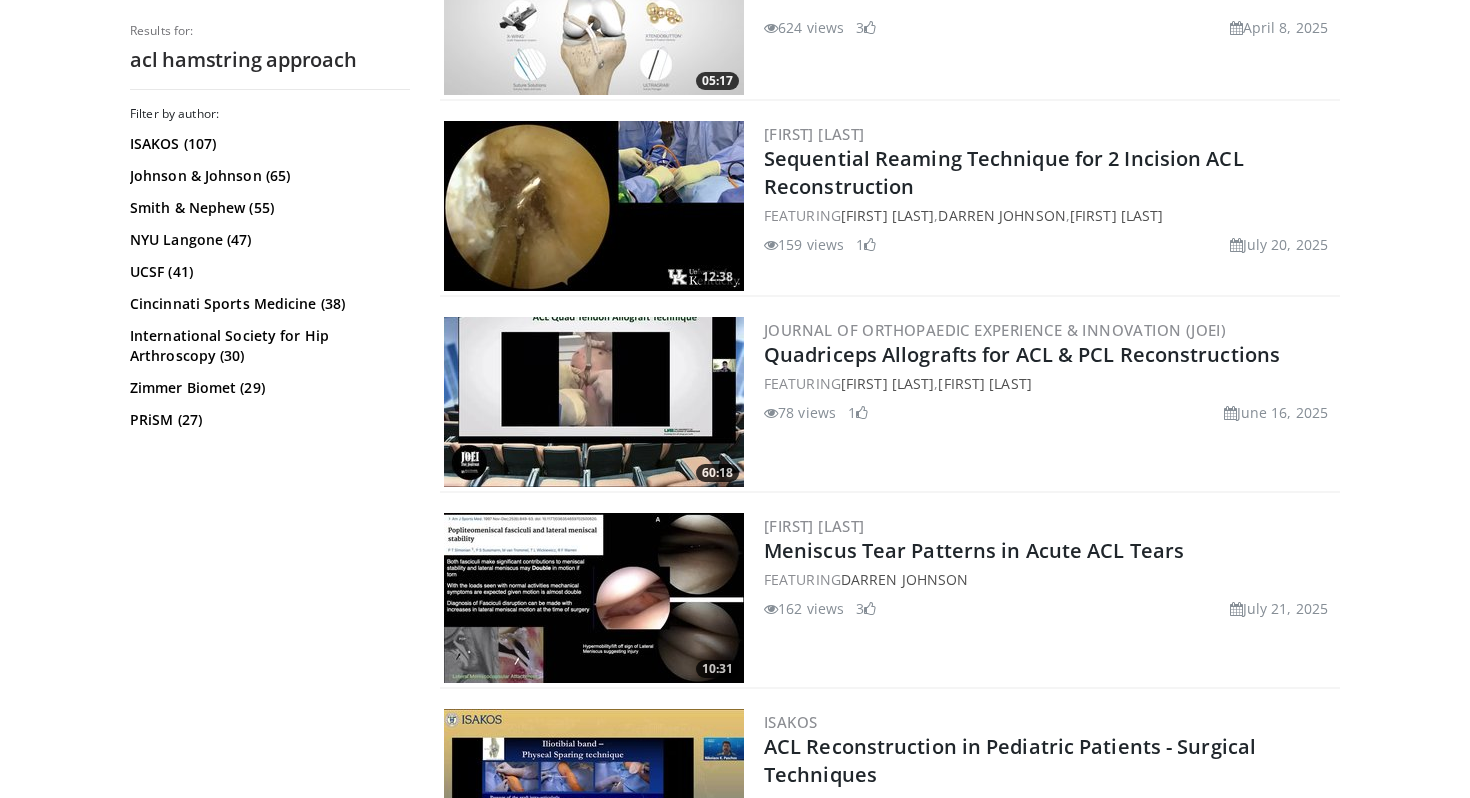 scroll, scrollTop: 0, scrollLeft: 0, axis: both 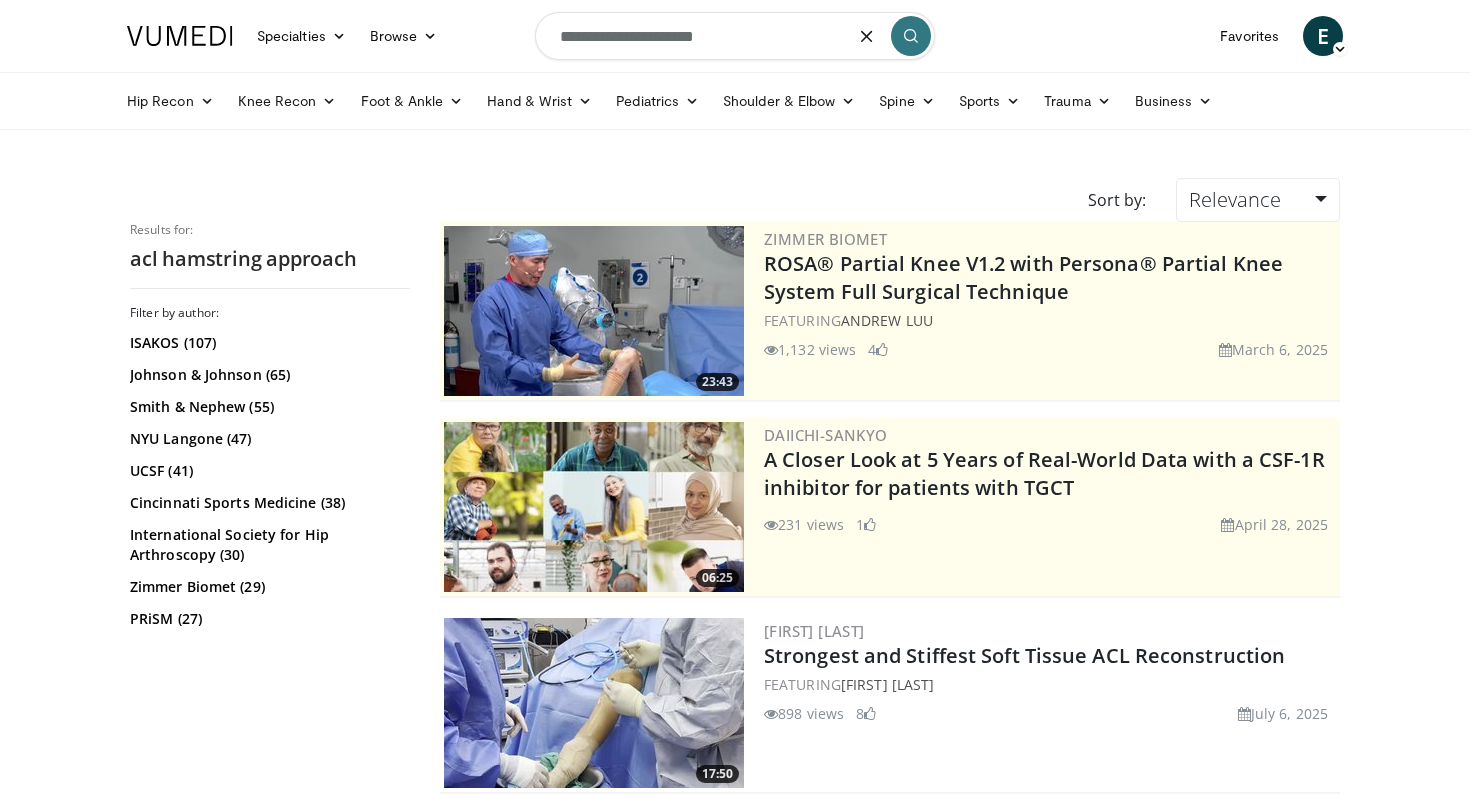 drag, startPoint x: 658, startPoint y: 36, endPoint x: 518, endPoint y: 40, distance: 140.05713 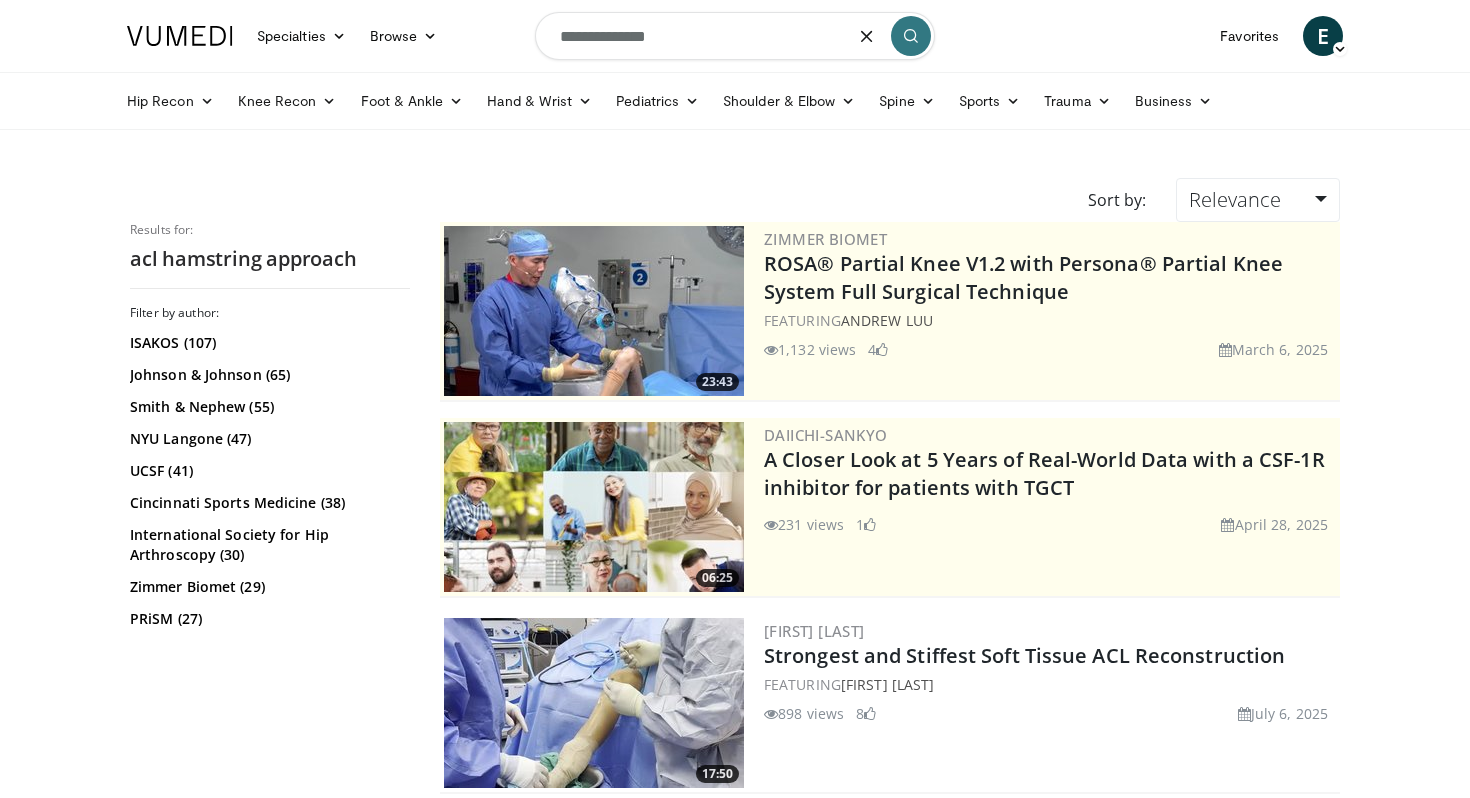 type on "**********" 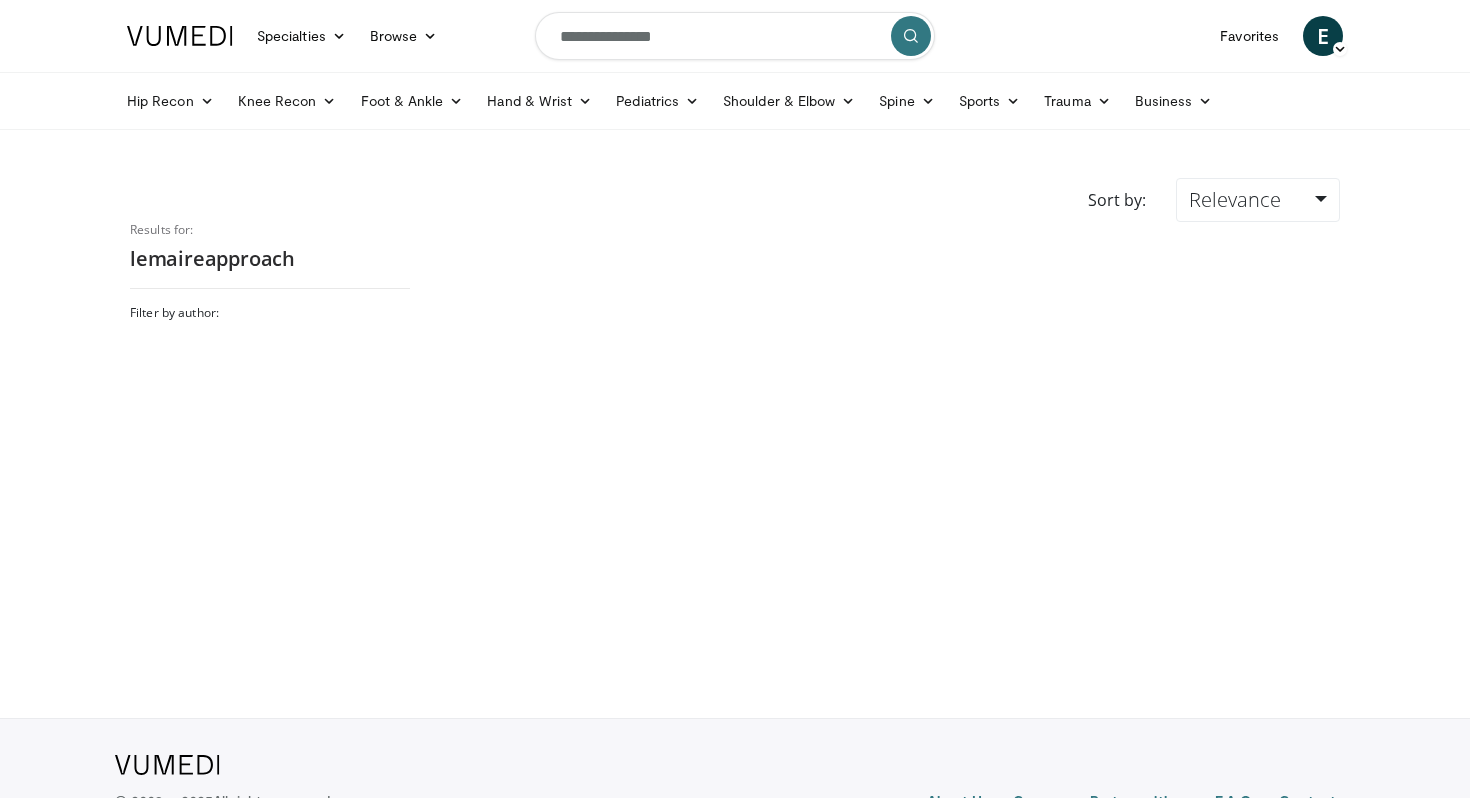 scroll, scrollTop: 0, scrollLeft: 0, axis: both 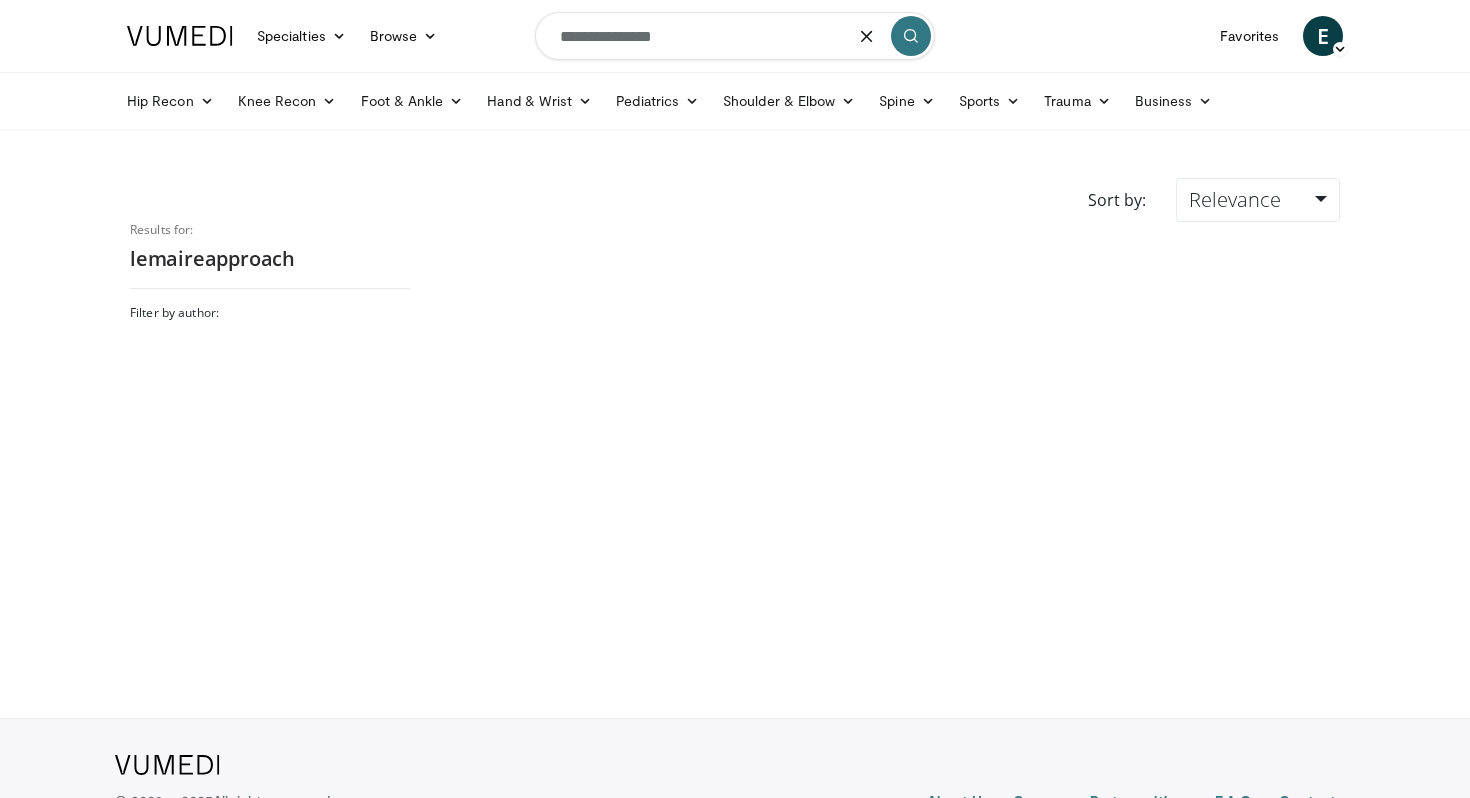 type on "**********" 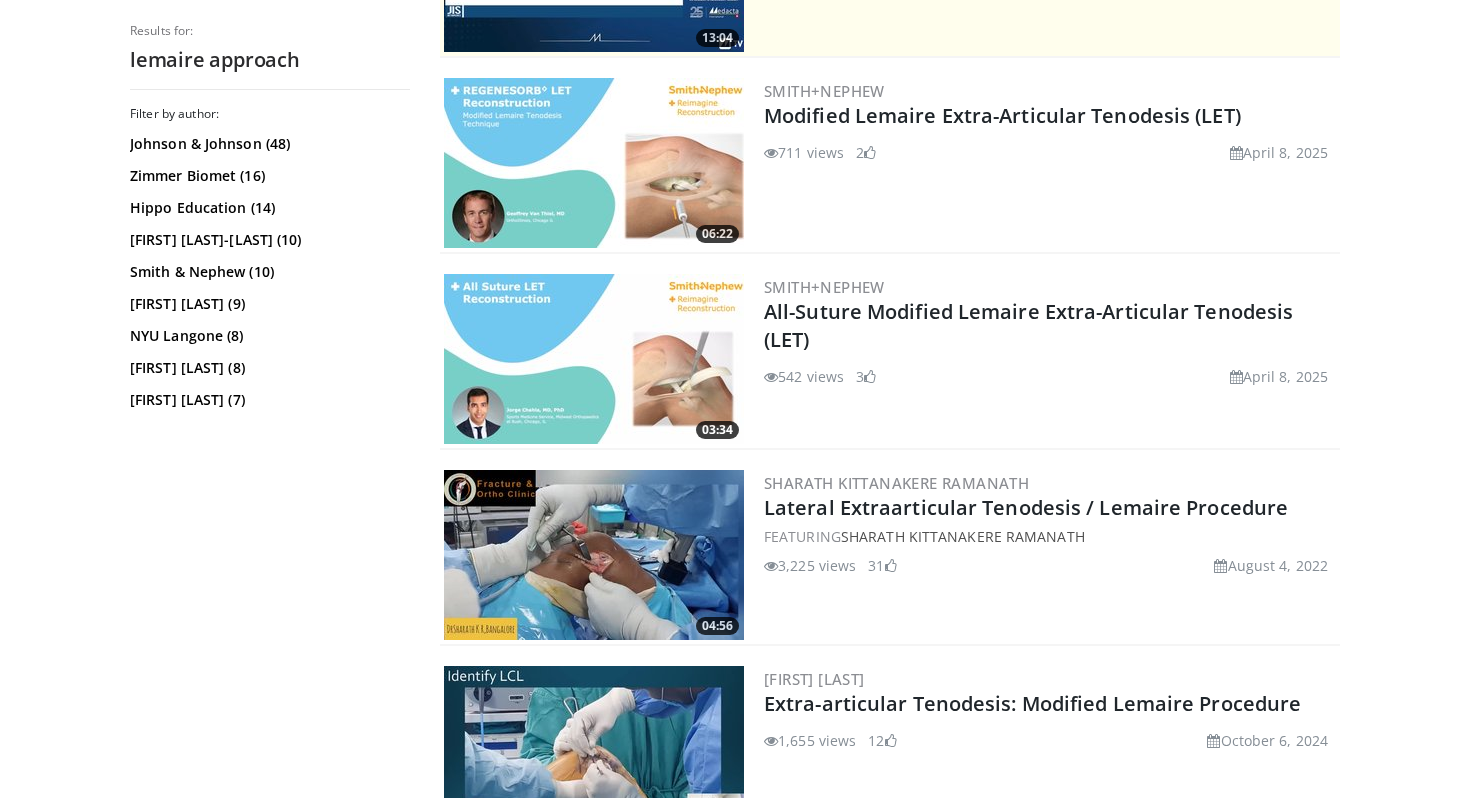scroll, scrollTop: 541, scrollLeft: 0, axis: vertical 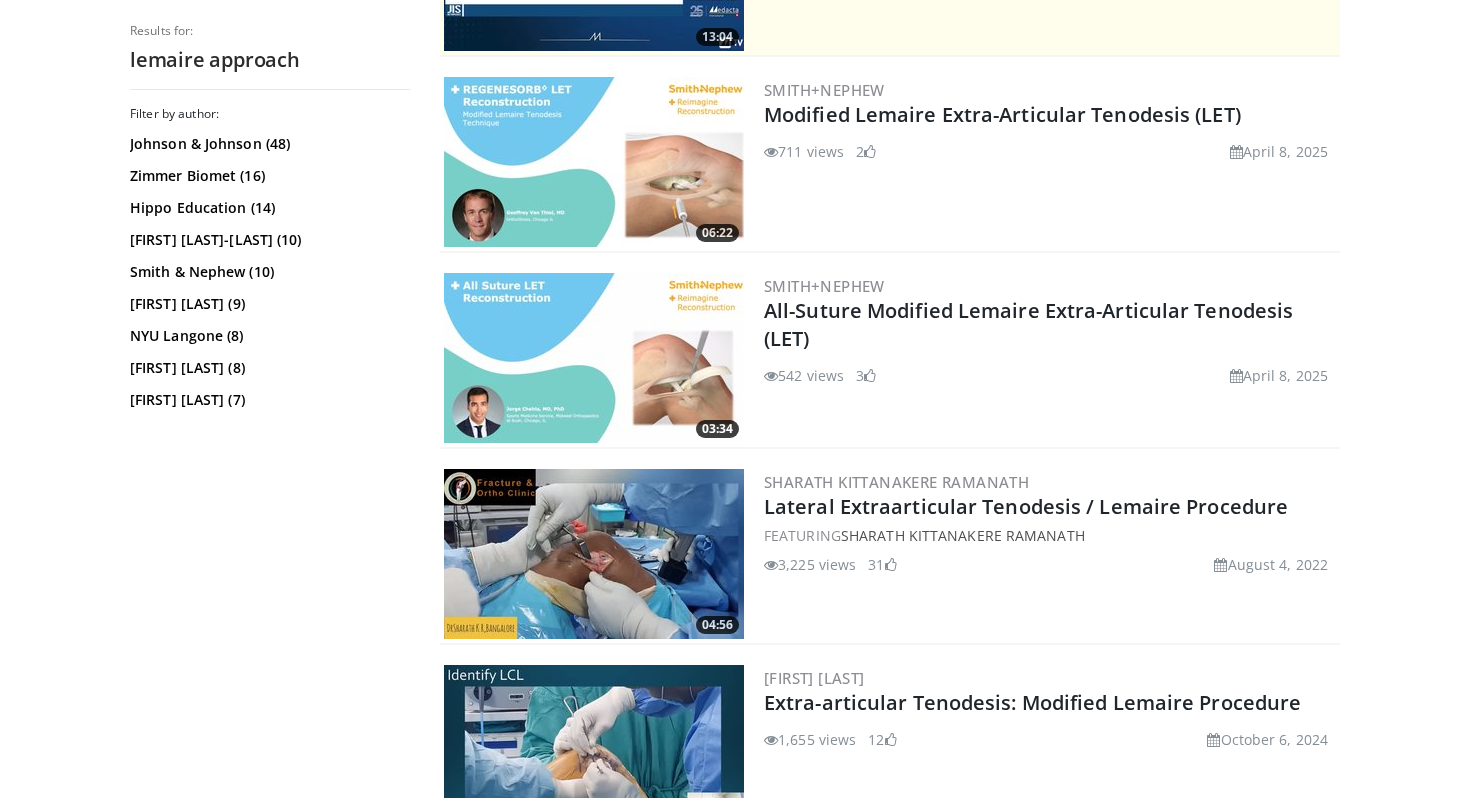 click at bounding box center (594, 162) 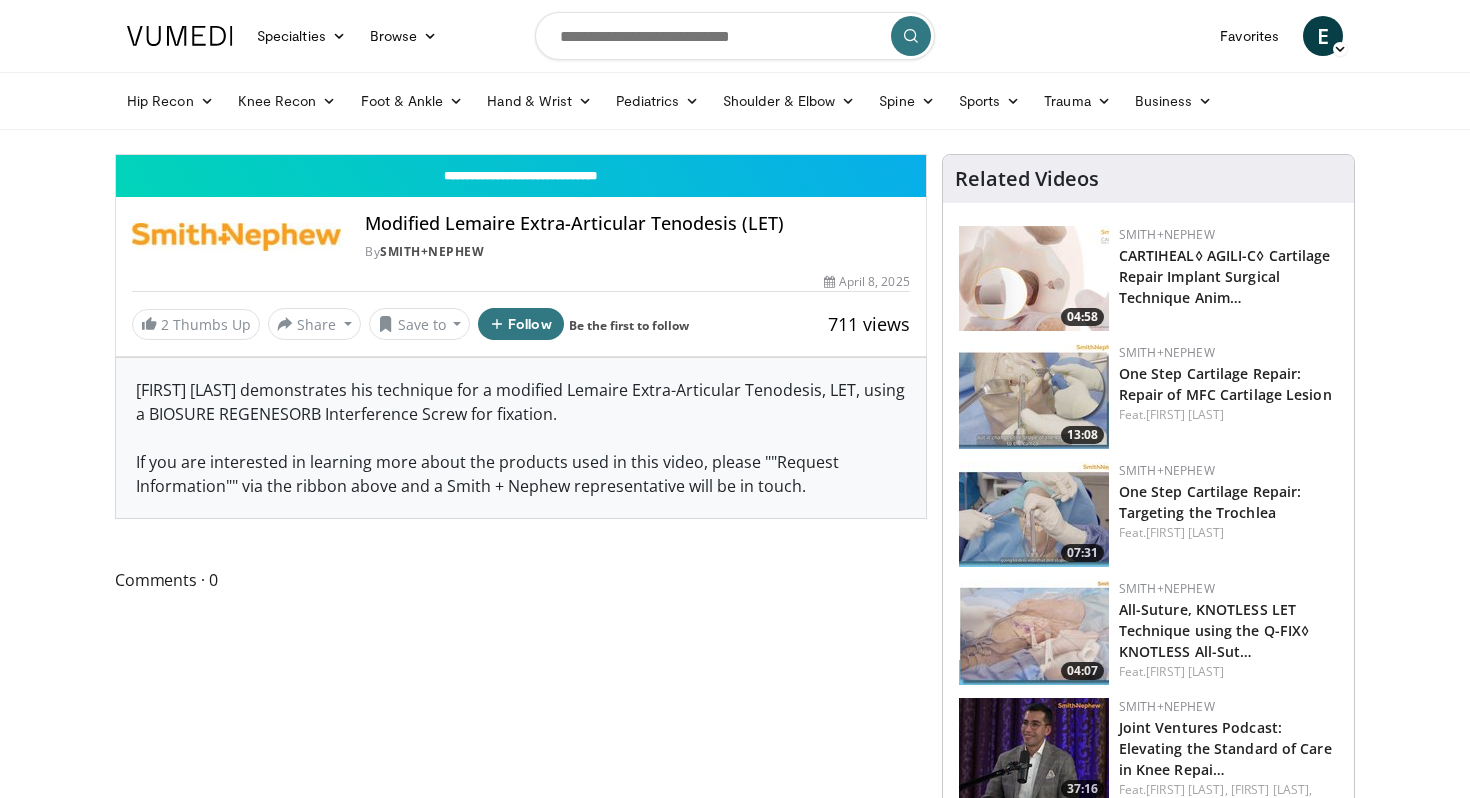 scroll, scrollTop: 0, scrollLeft: 0, axis: both 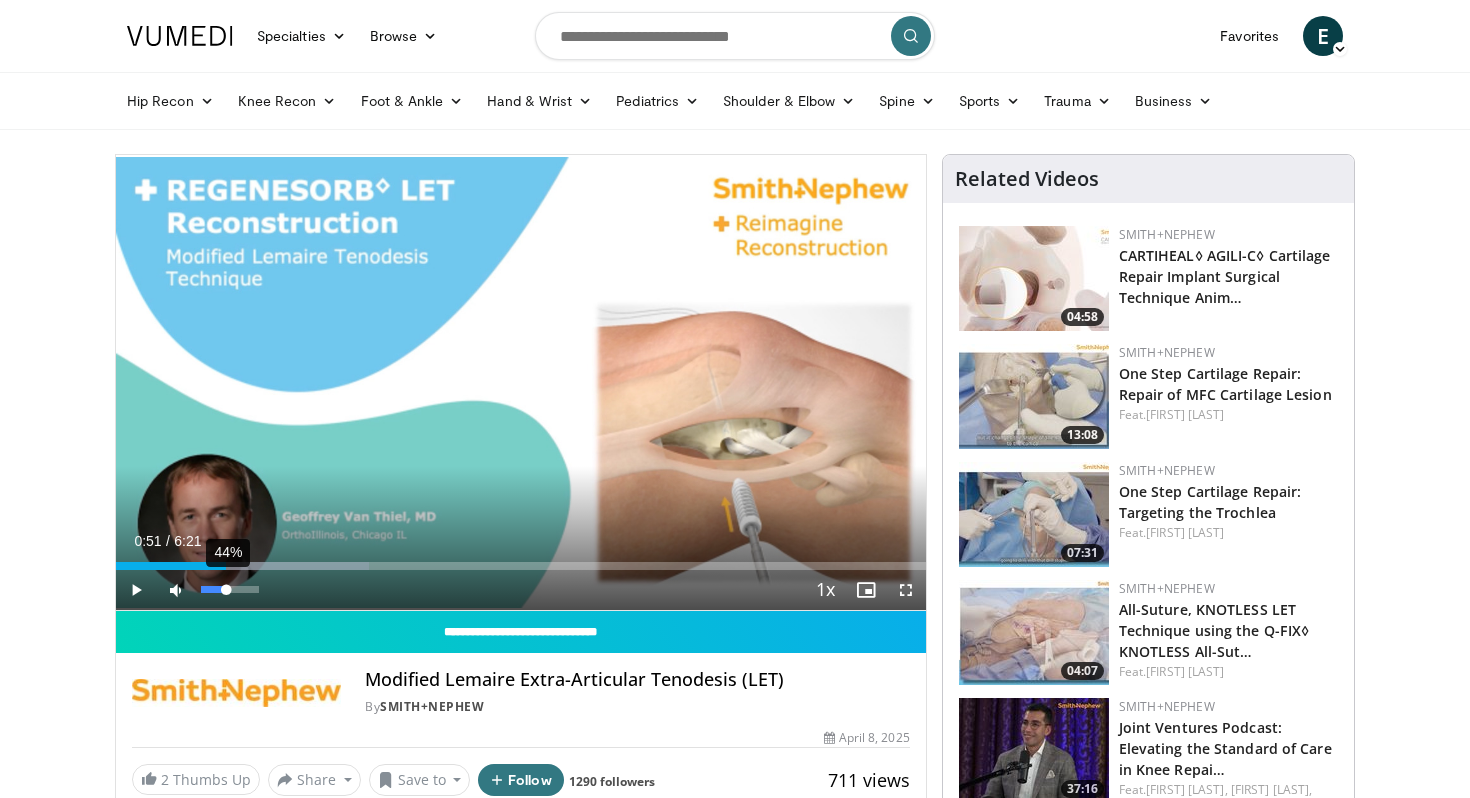 drag, startPoint x: 123, startPoint y: 566, endPoint x: 226, endPoint y: 577, distance: 103.58572 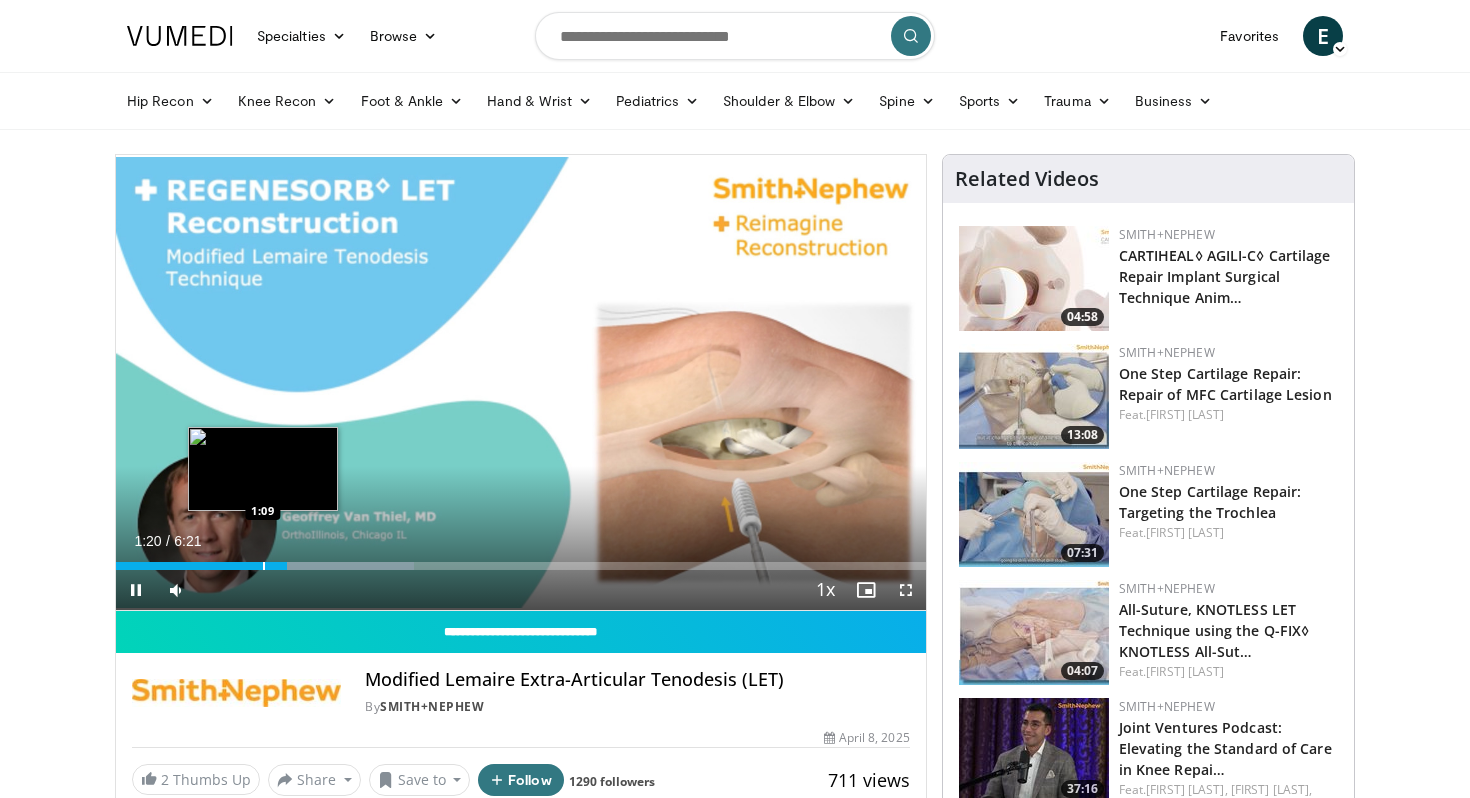 drag, startPoint x: 284, startPoint y: 570, endPoint x: 259, endPoint y: 569, distance: 25.019993 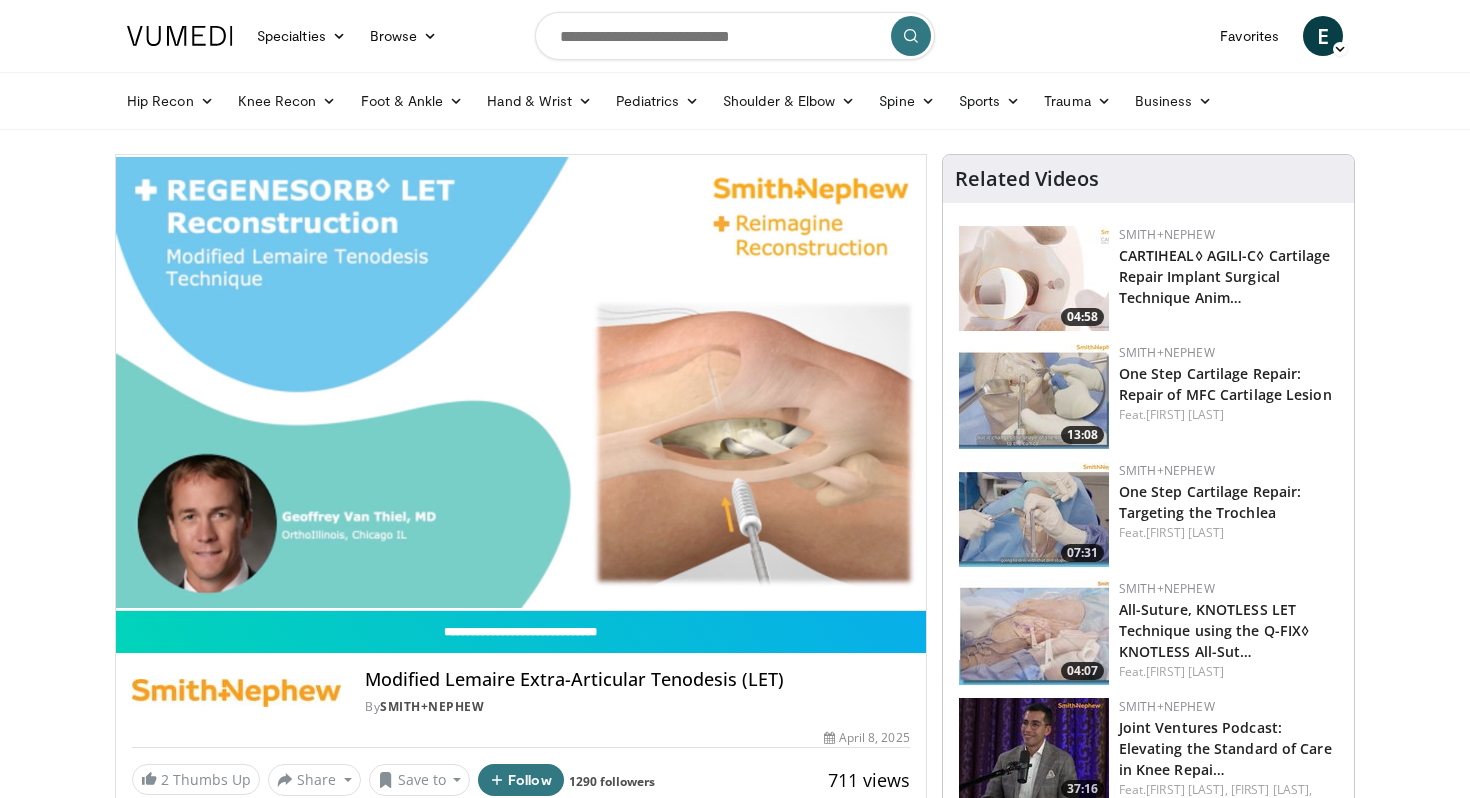 click on "**********" at bounding box center (521, 383) 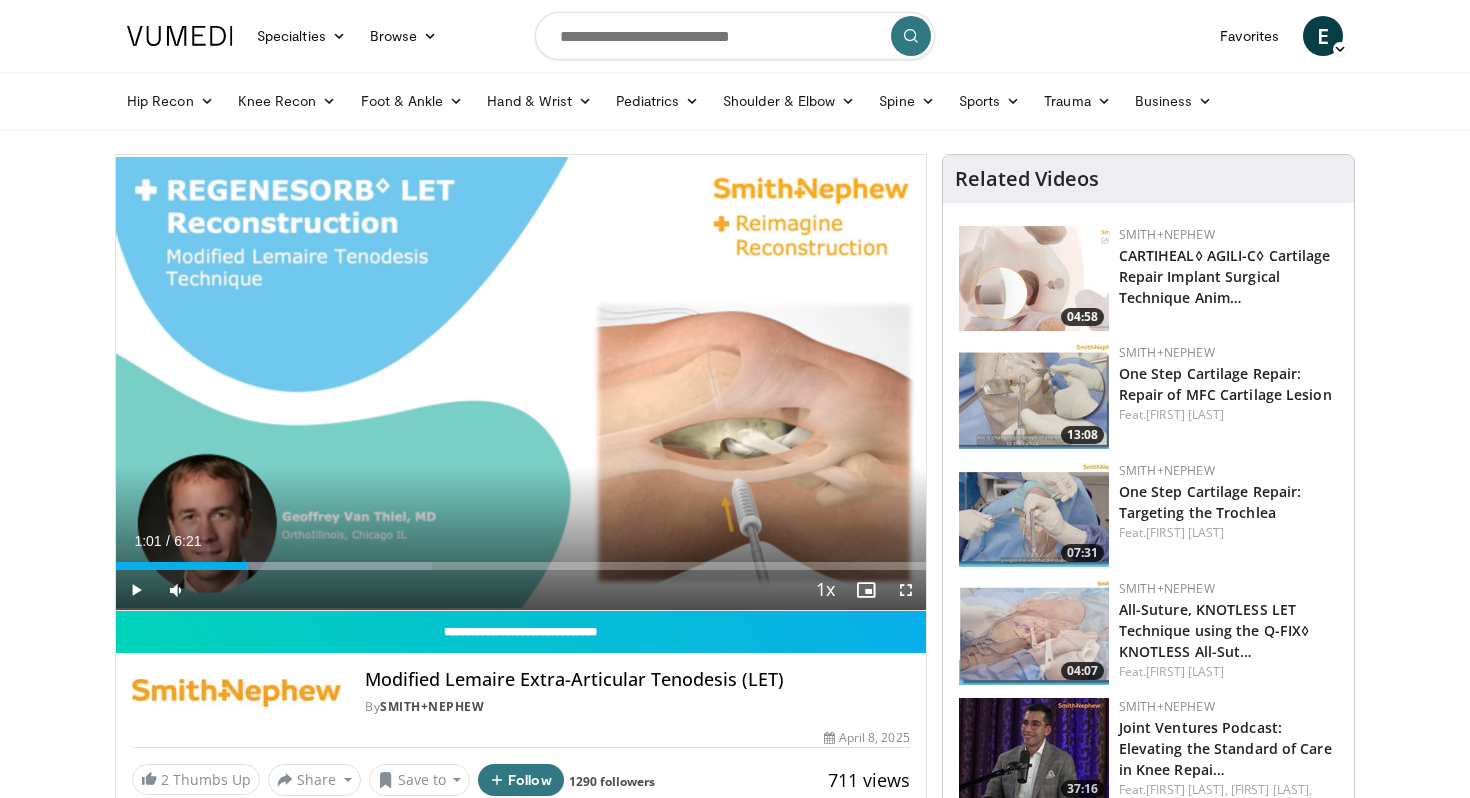 drag, startPoint x: 289, startPoint y: 567, endPoint x: 246, endPoint y: 571, distance: 43.185646 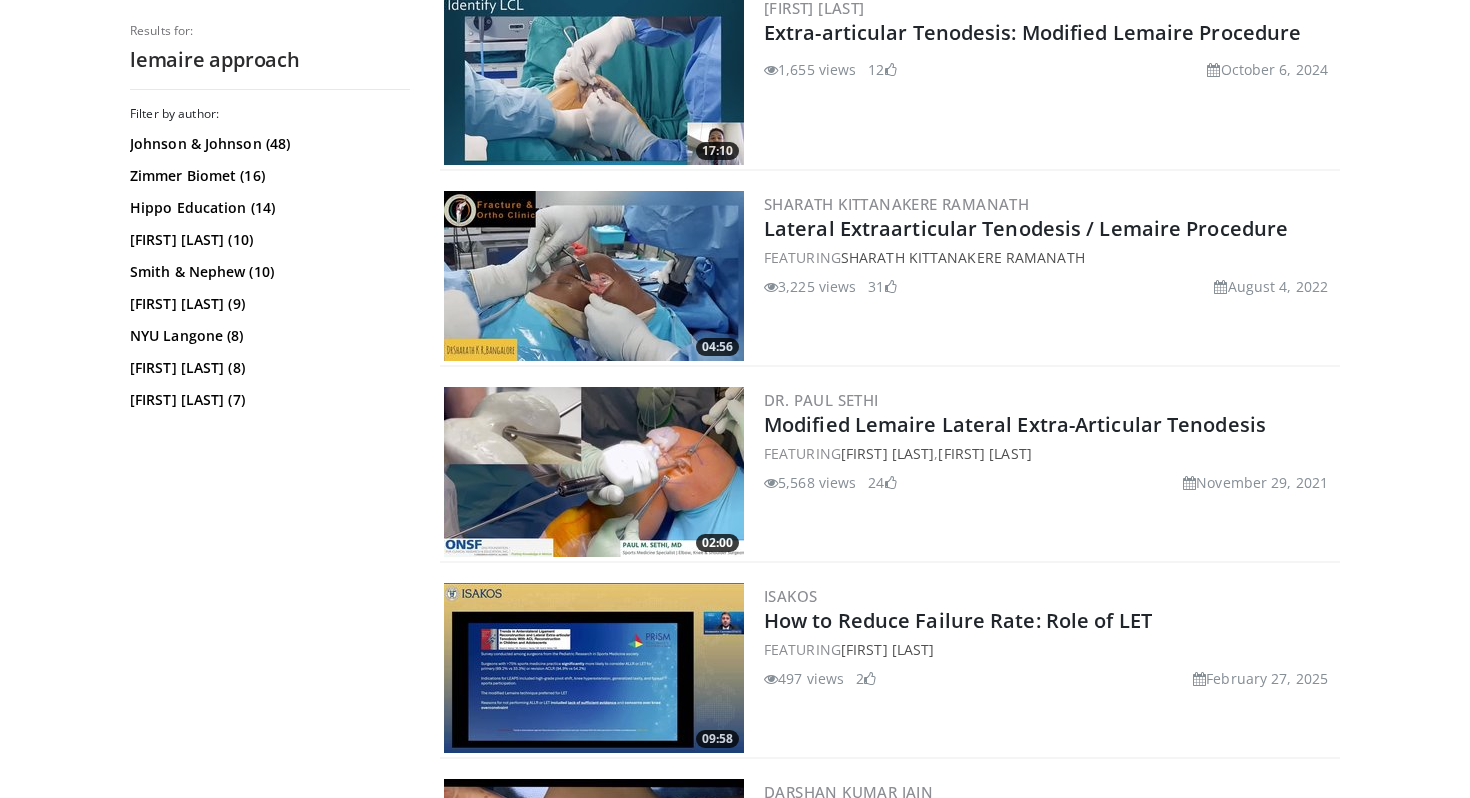 scroll, scrollTop: 1087, scrollLeft: 0, axis: vertical 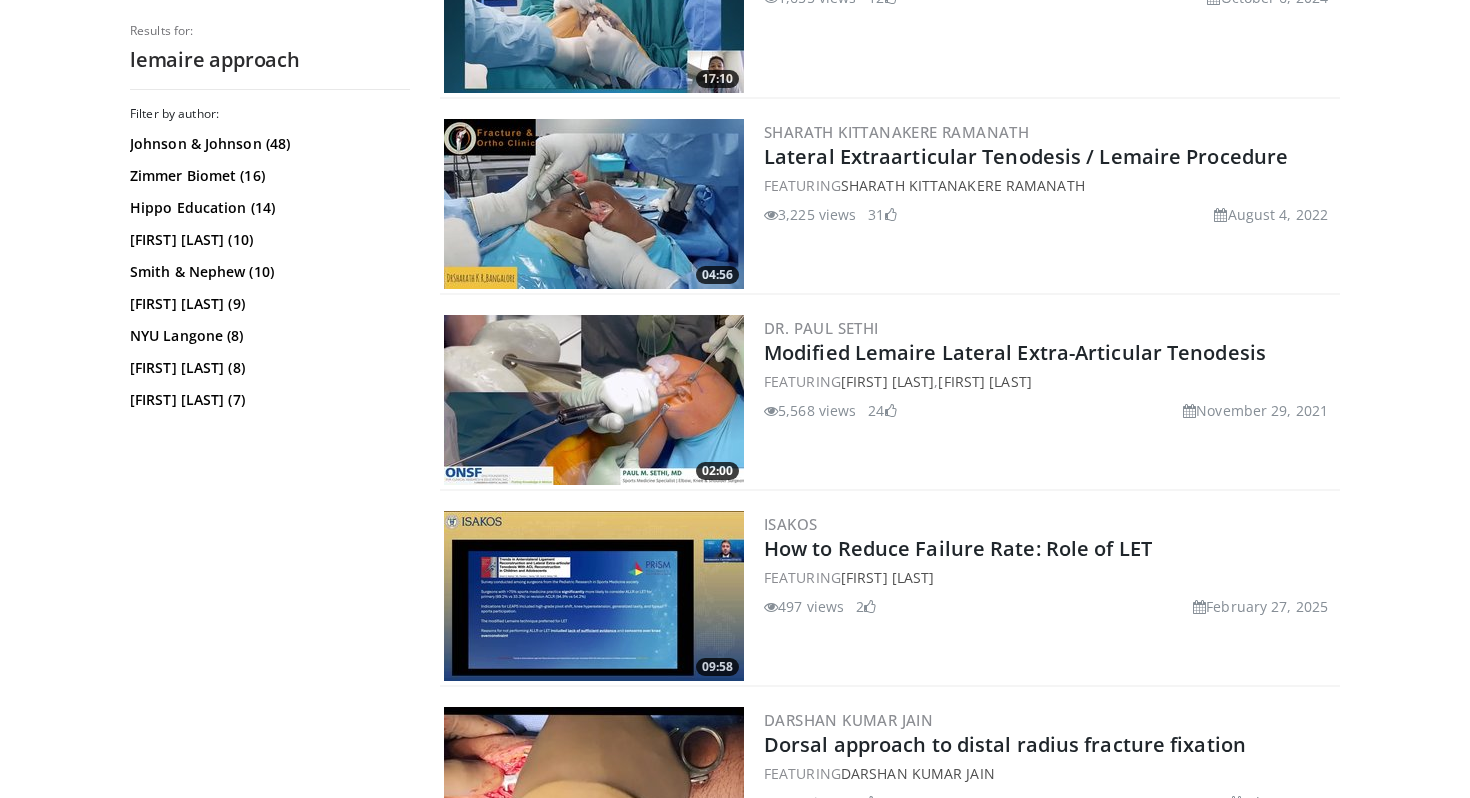click at bounding box center (594, 204) 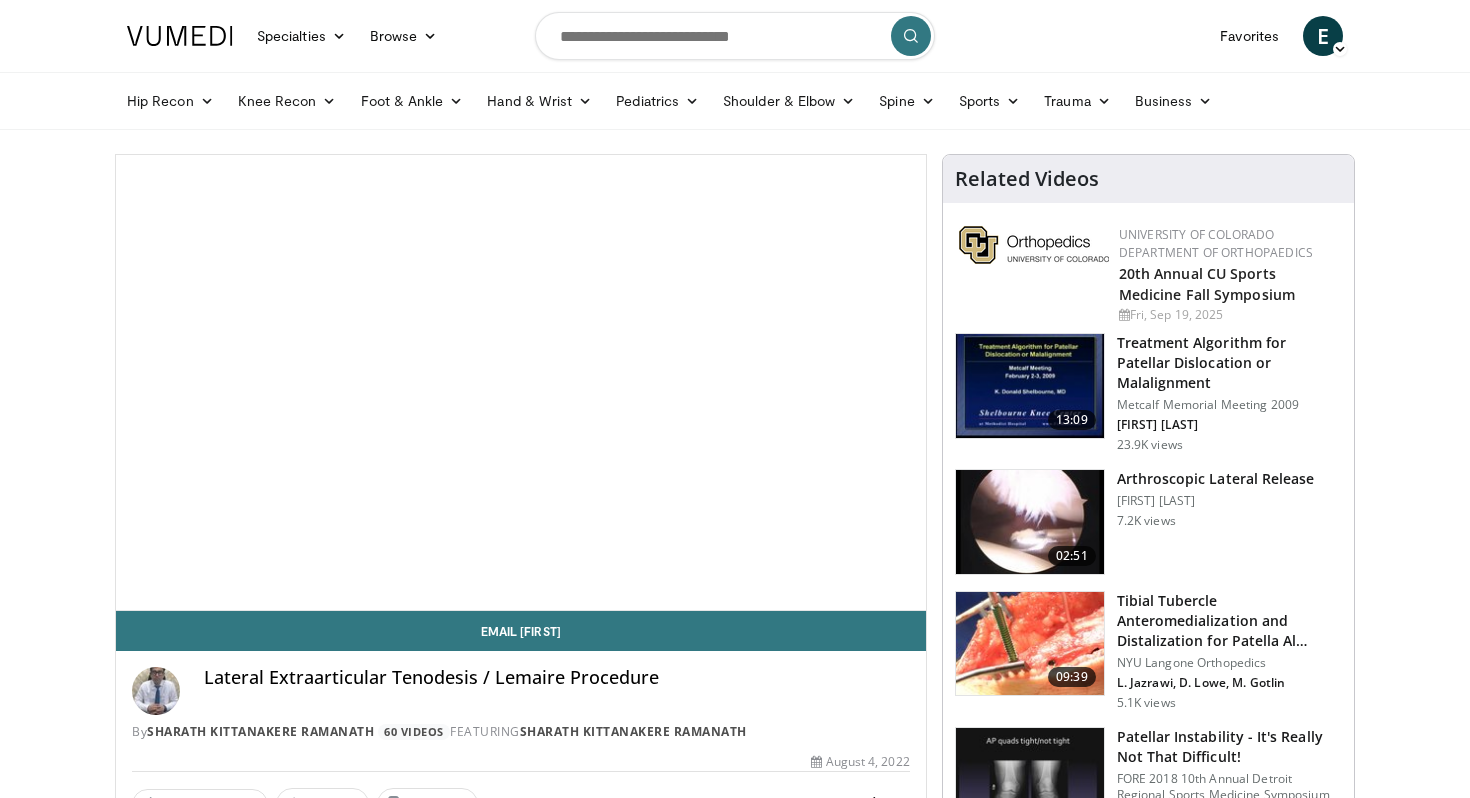 scroll, scrollTop: 0, scrollLeft: 0, axis: both 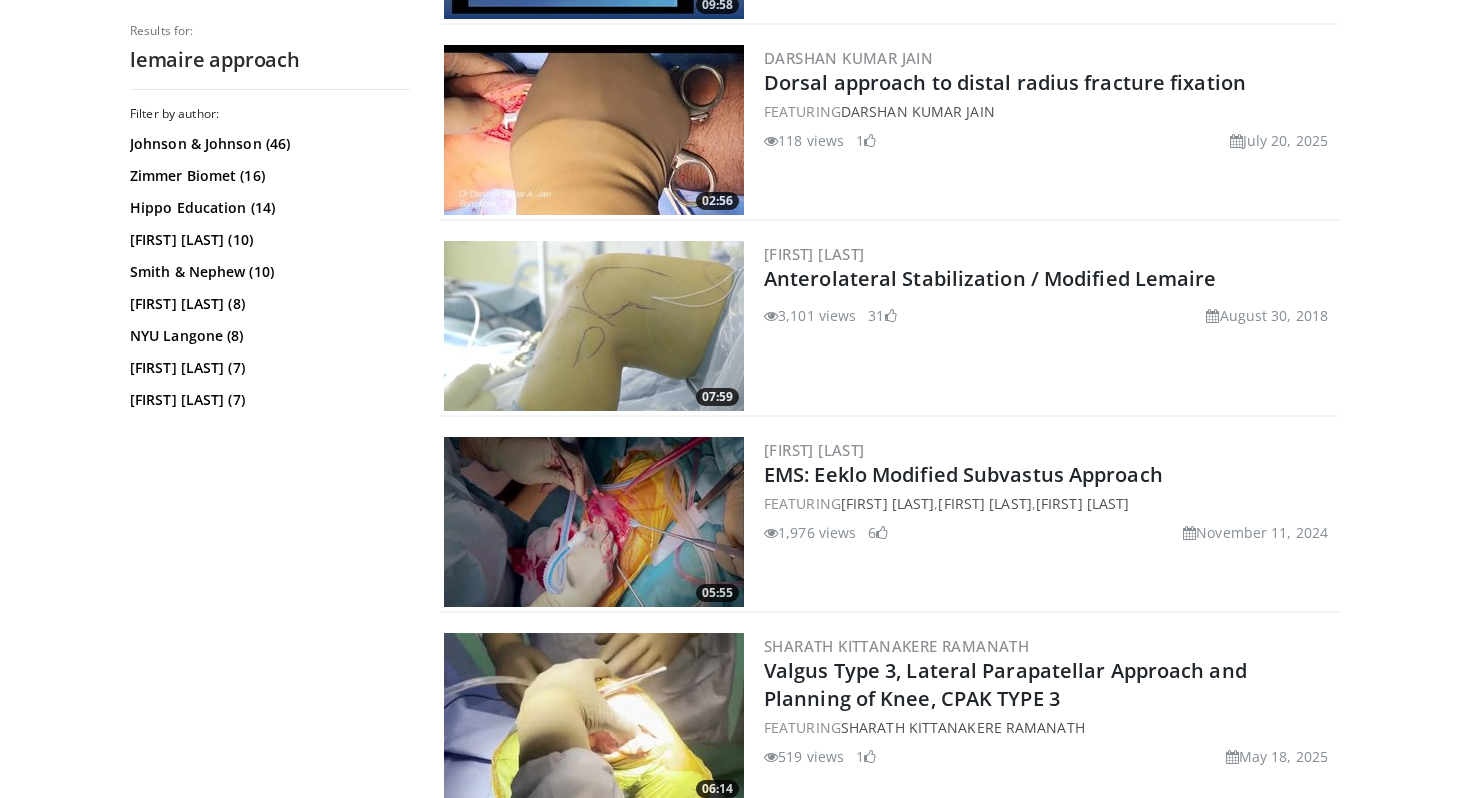 click at bounding box center [594, 326] 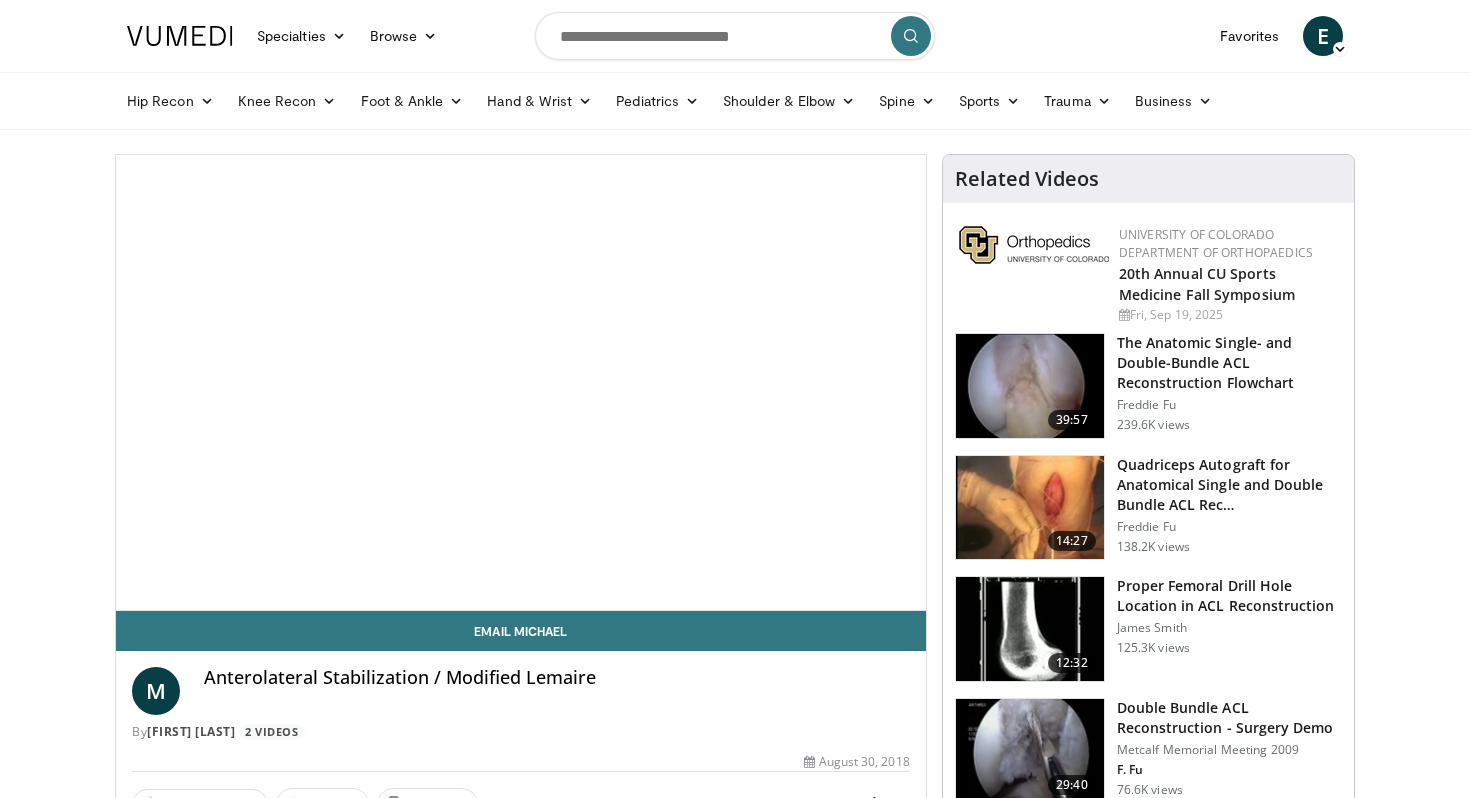scroll, scrollTop: 0, scrollLeft: 0, axis: both 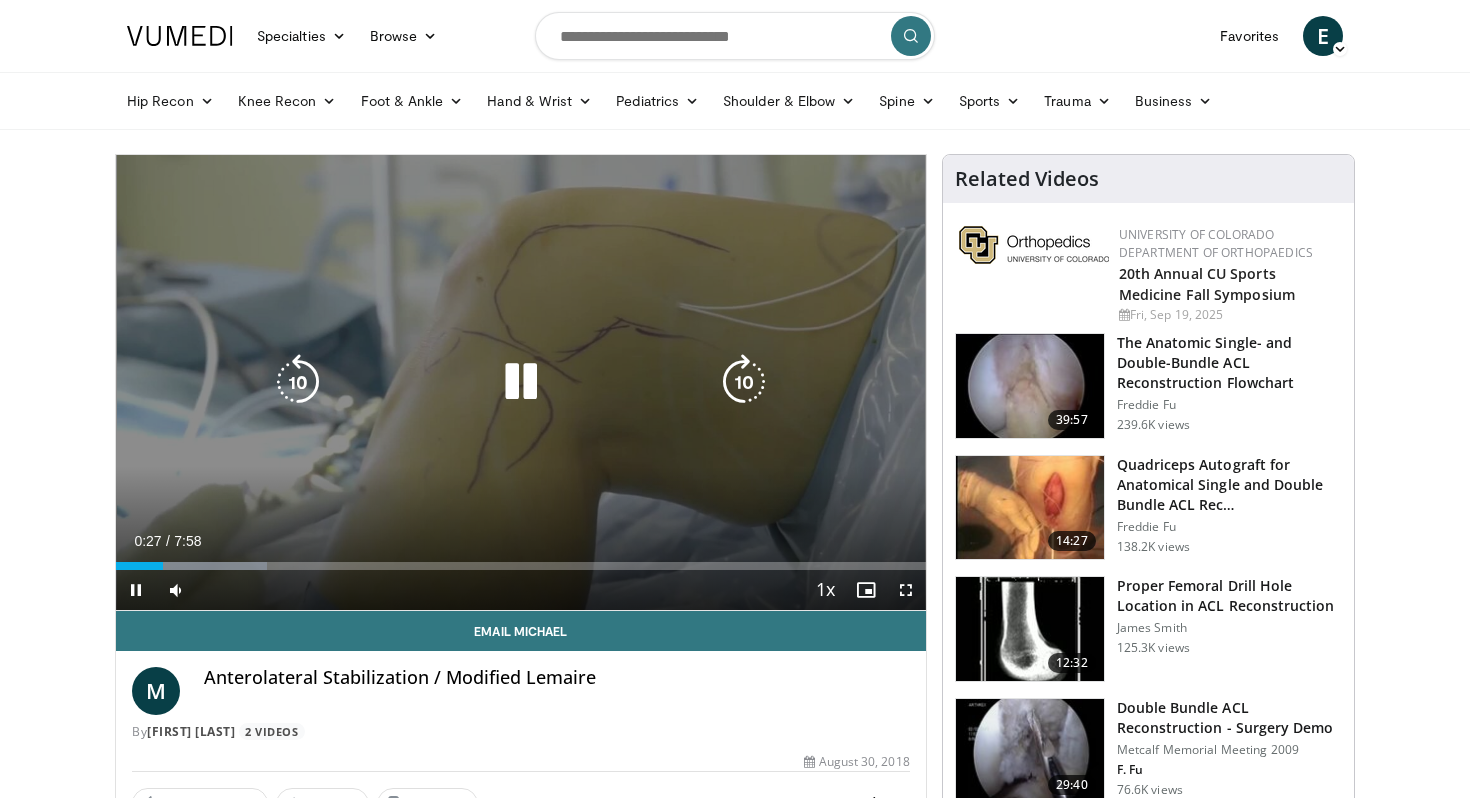 click at bounding box center (521, 382) 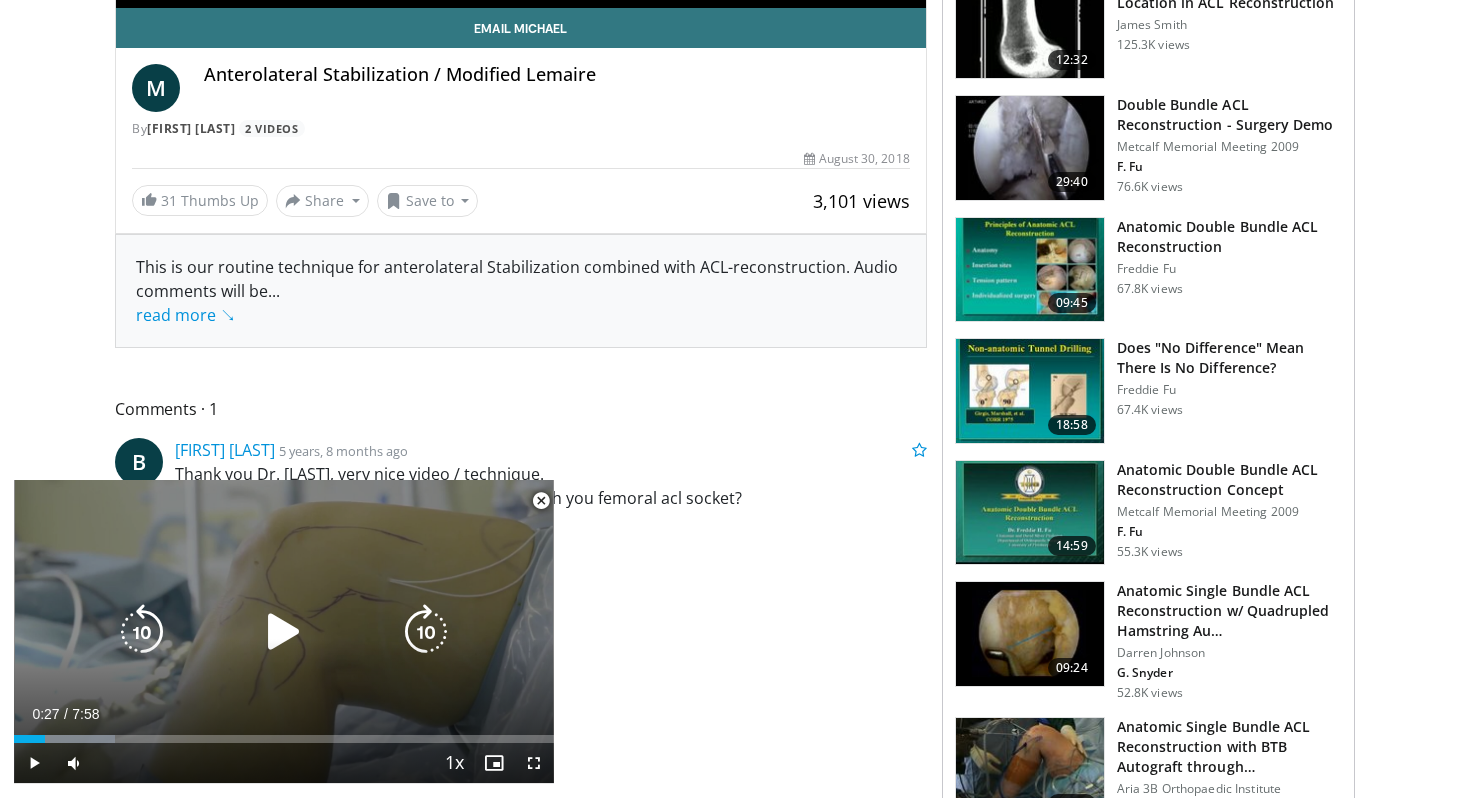 scroll, scrollTop: 694, scrollLeft: 0, axis: vertical 